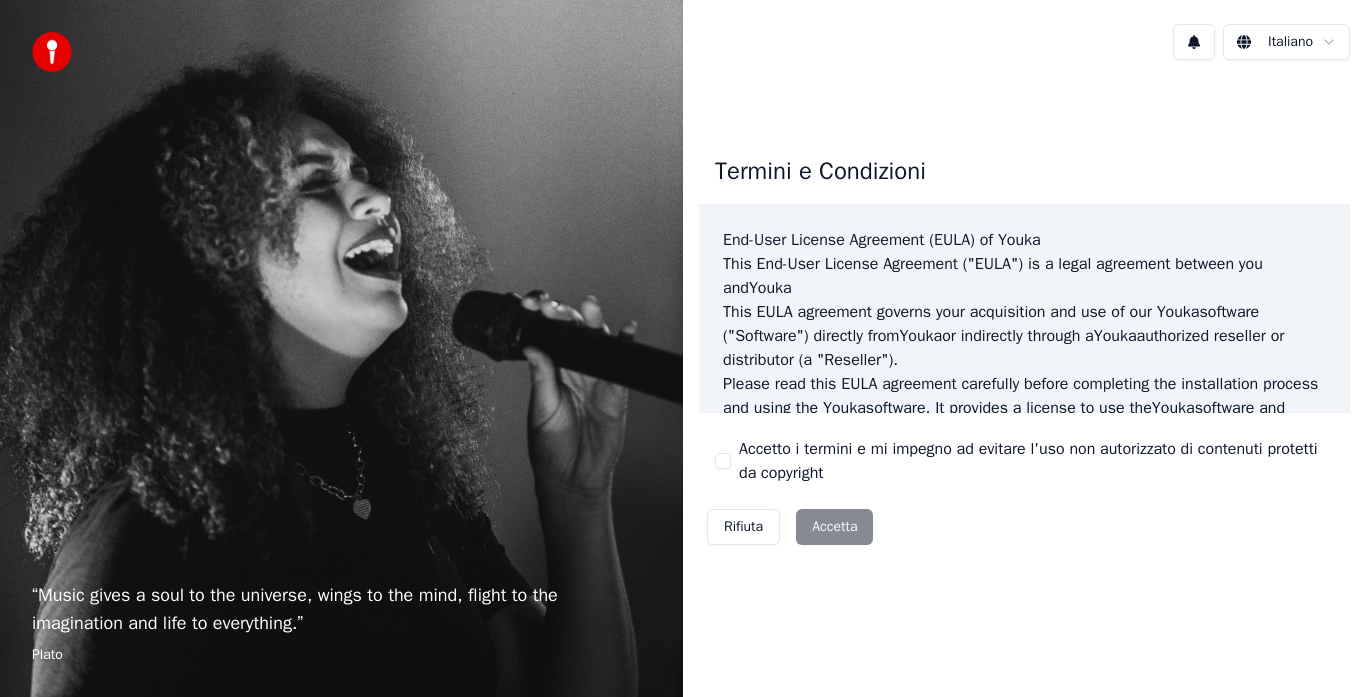 scroll, scrollTop: 0, scrollLeft: 0, axis: both 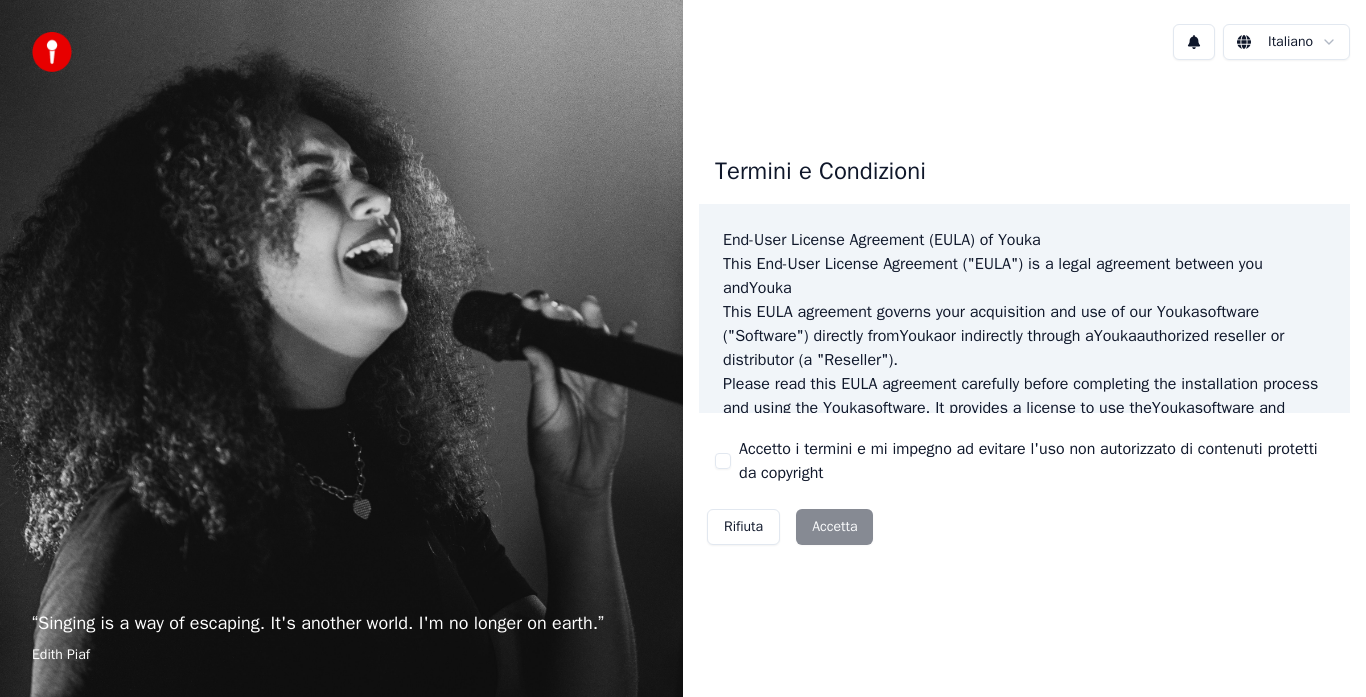 click on "Accetto i termini e mi impegno ad evitare l'uso non autorizzato di contenuti protetti da copyright" at bounding box center [723, 461] 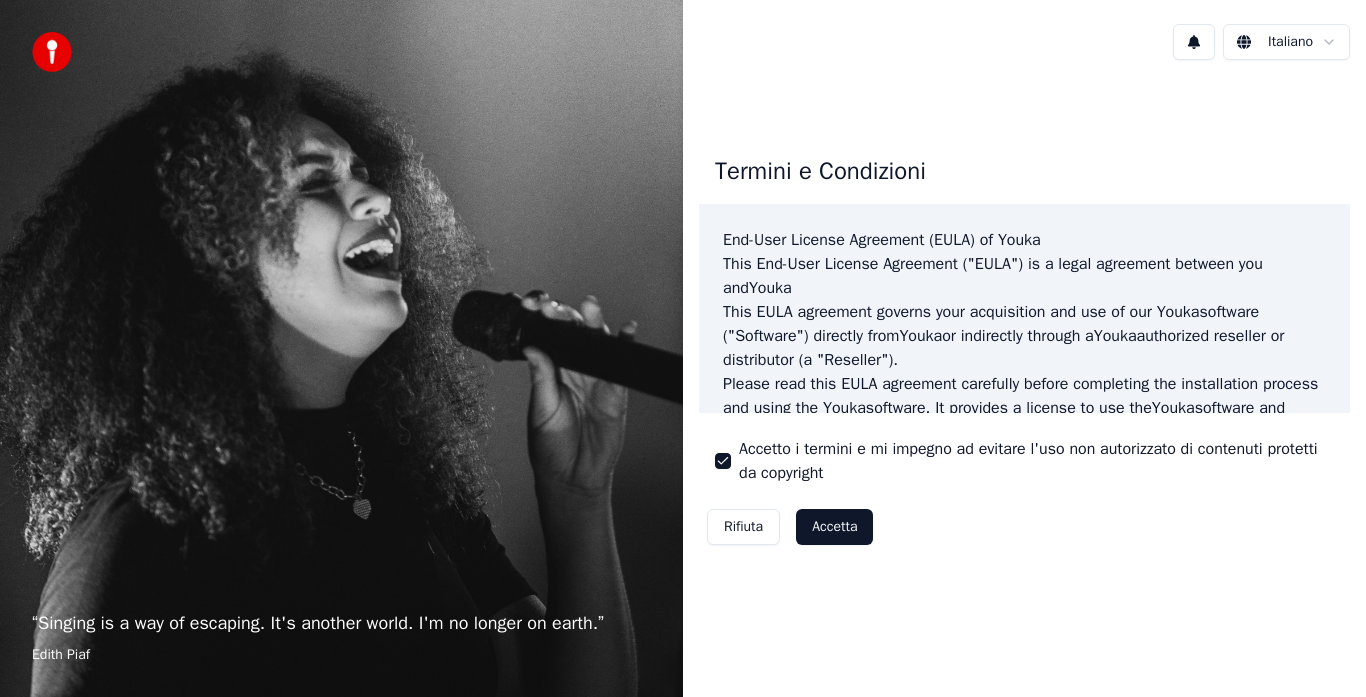 click on "Accetta" at bounding box center [834, 527] 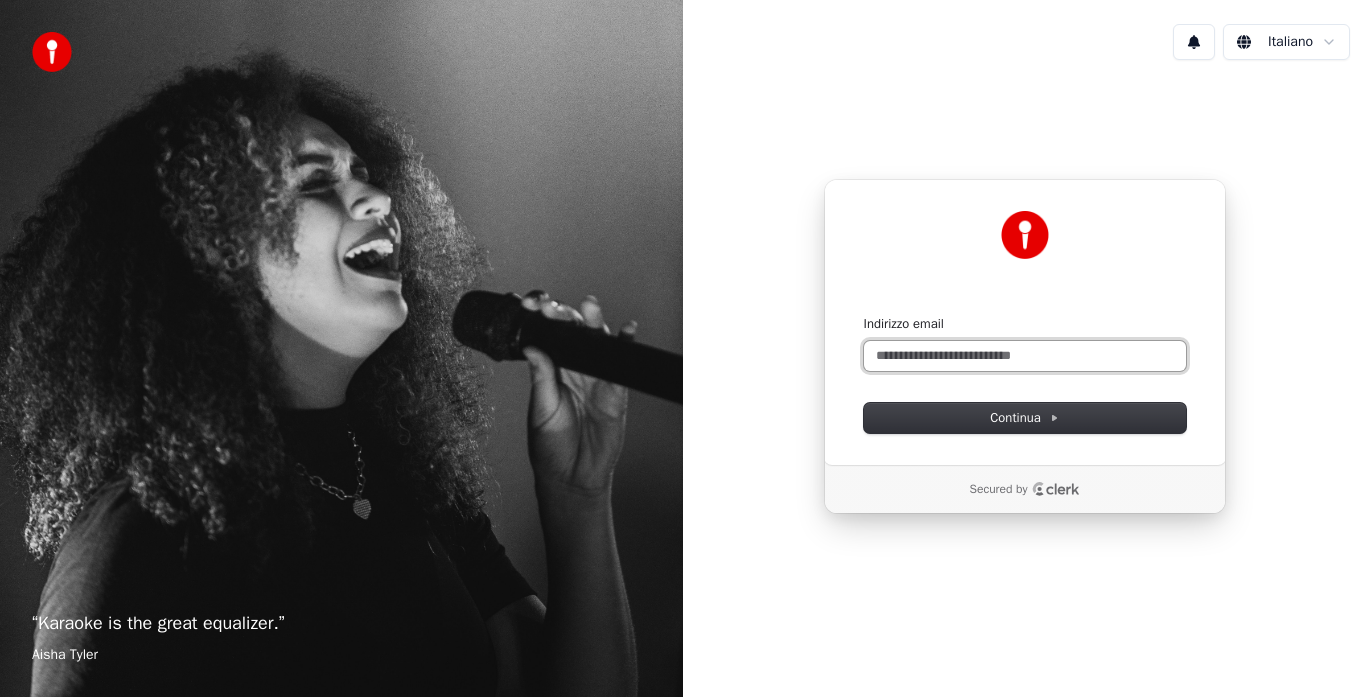 click on "Indirizzo email" at bounding box center (1025, 356) 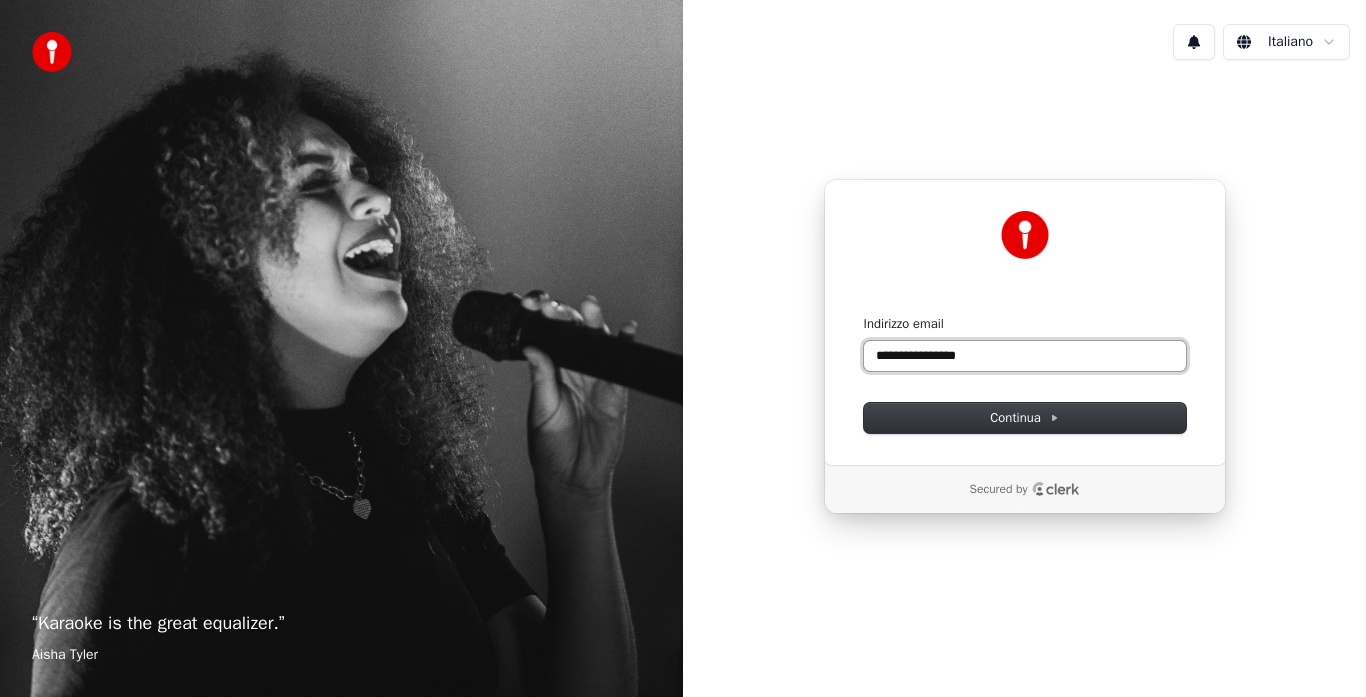 click on "**********" at bounding box center [1025, 356] 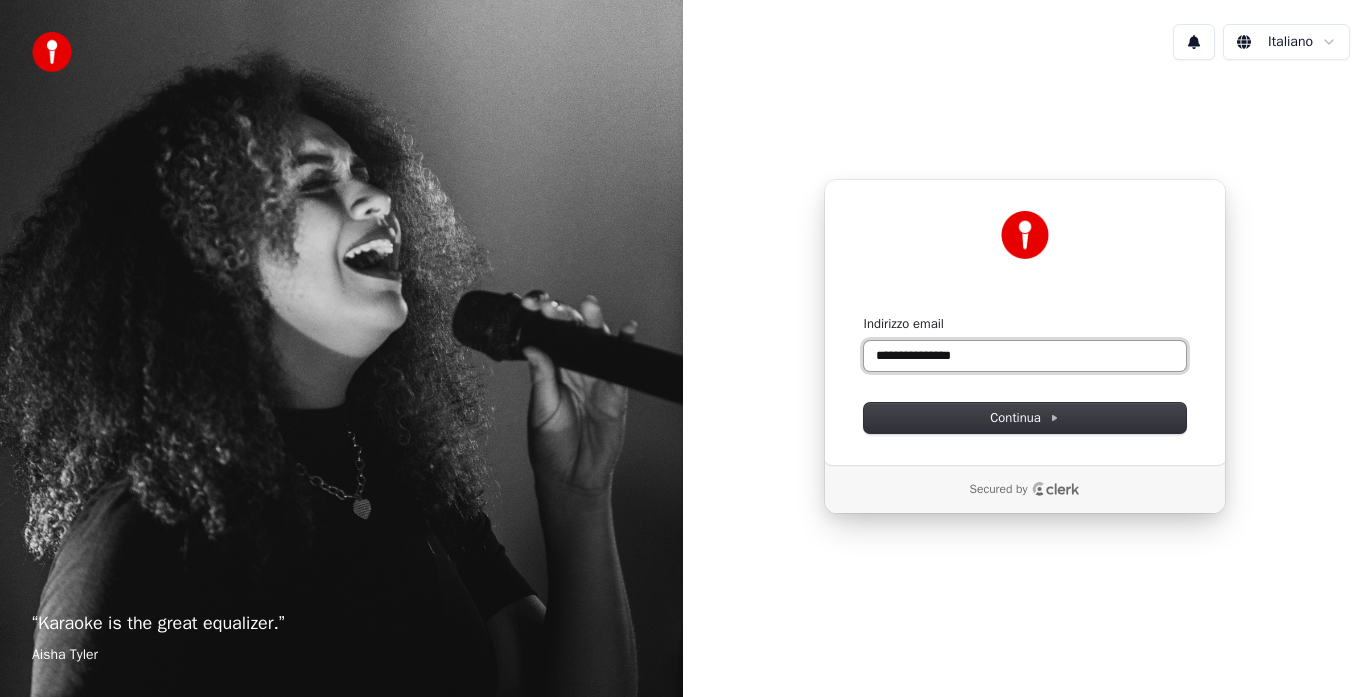 click on "**********" at bounding box center (1025, 356) 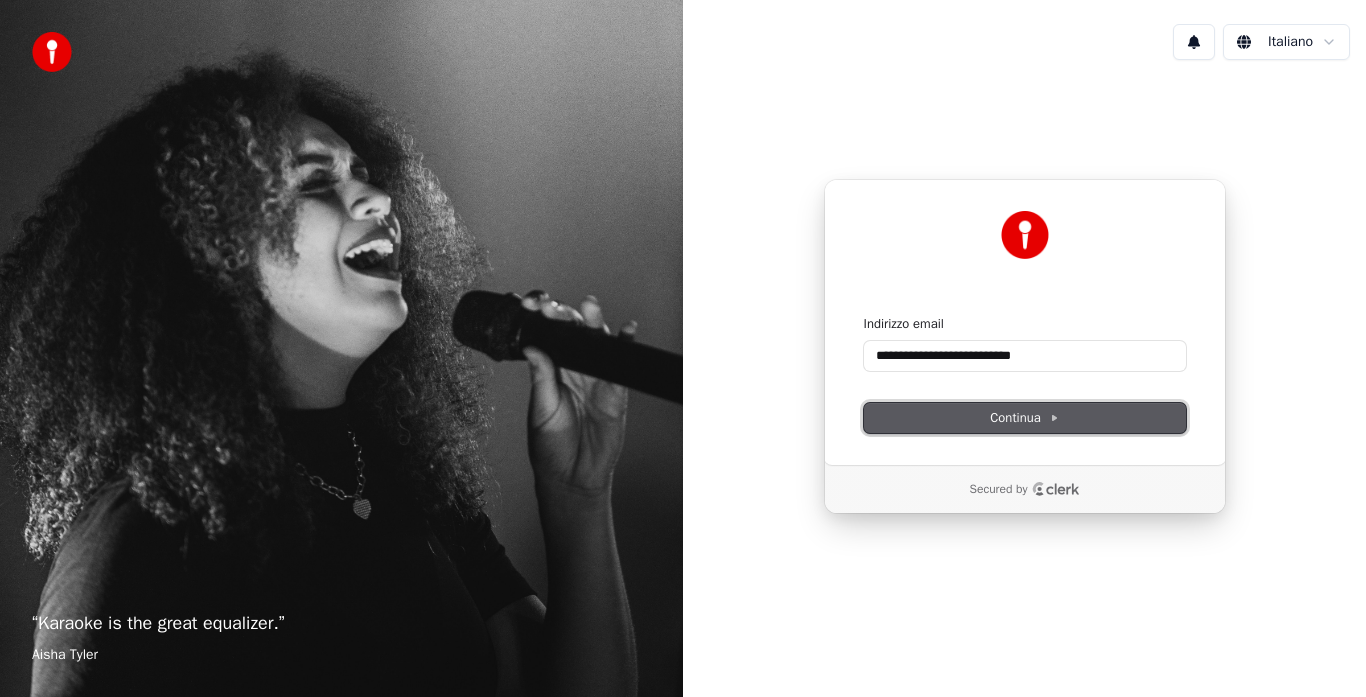 click on "Continua" at bounding box center [1024, 418] 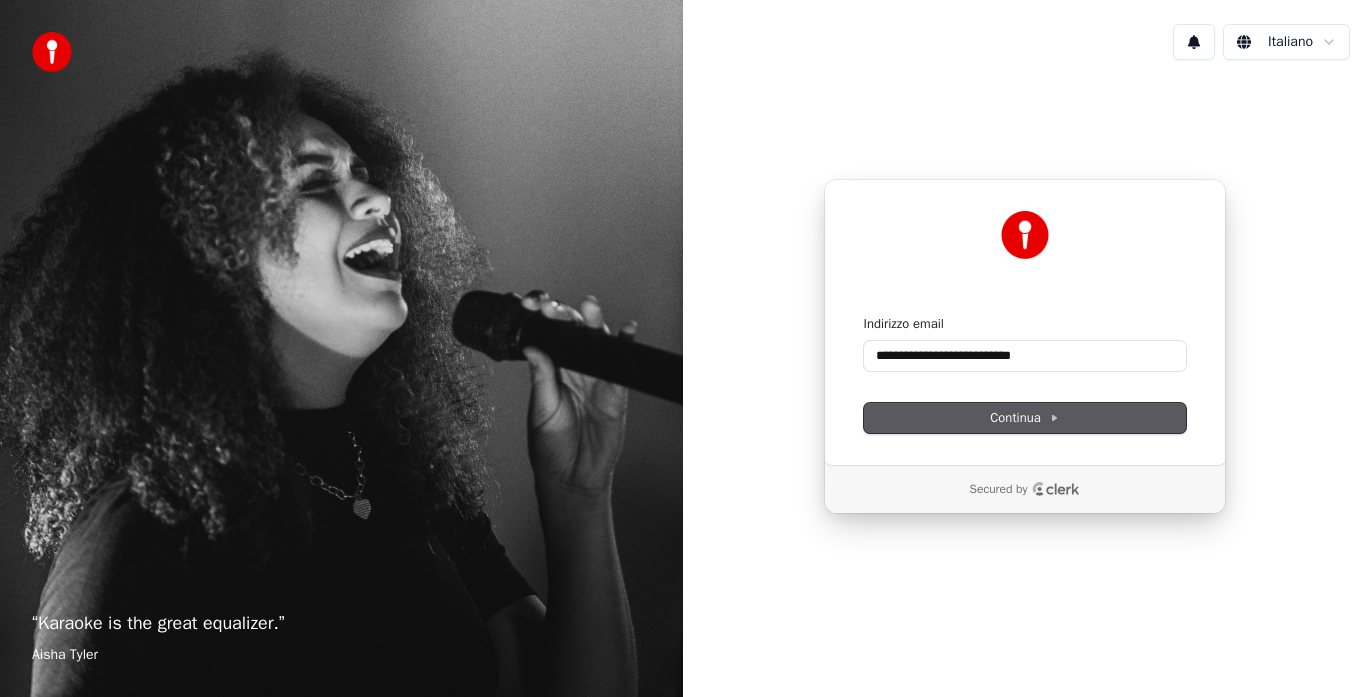 type on "**********" 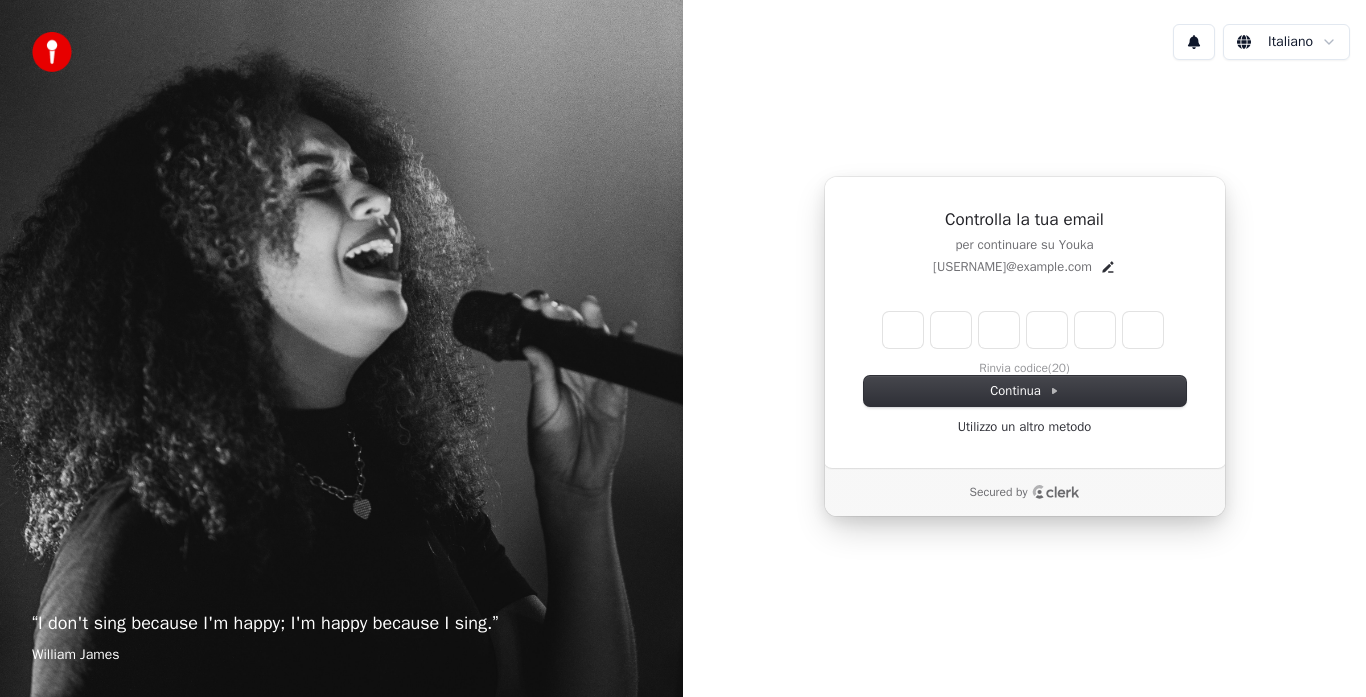 type on "*" 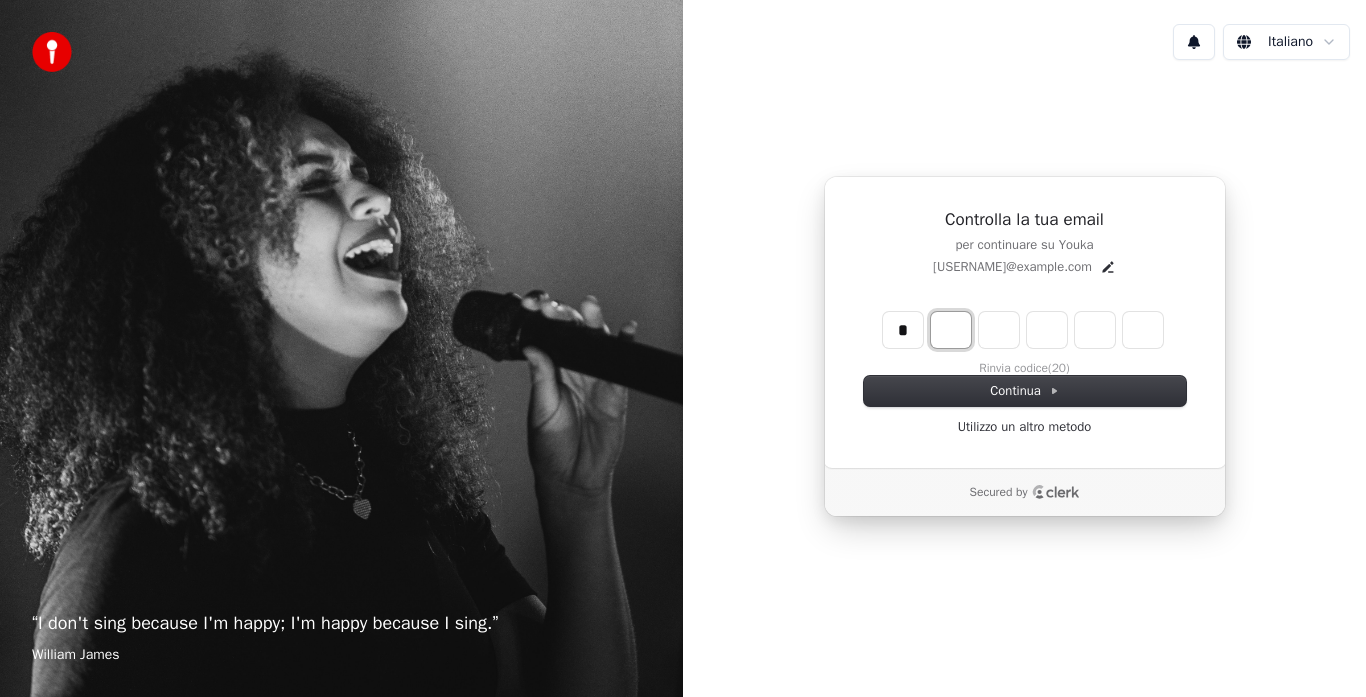 type on "*" 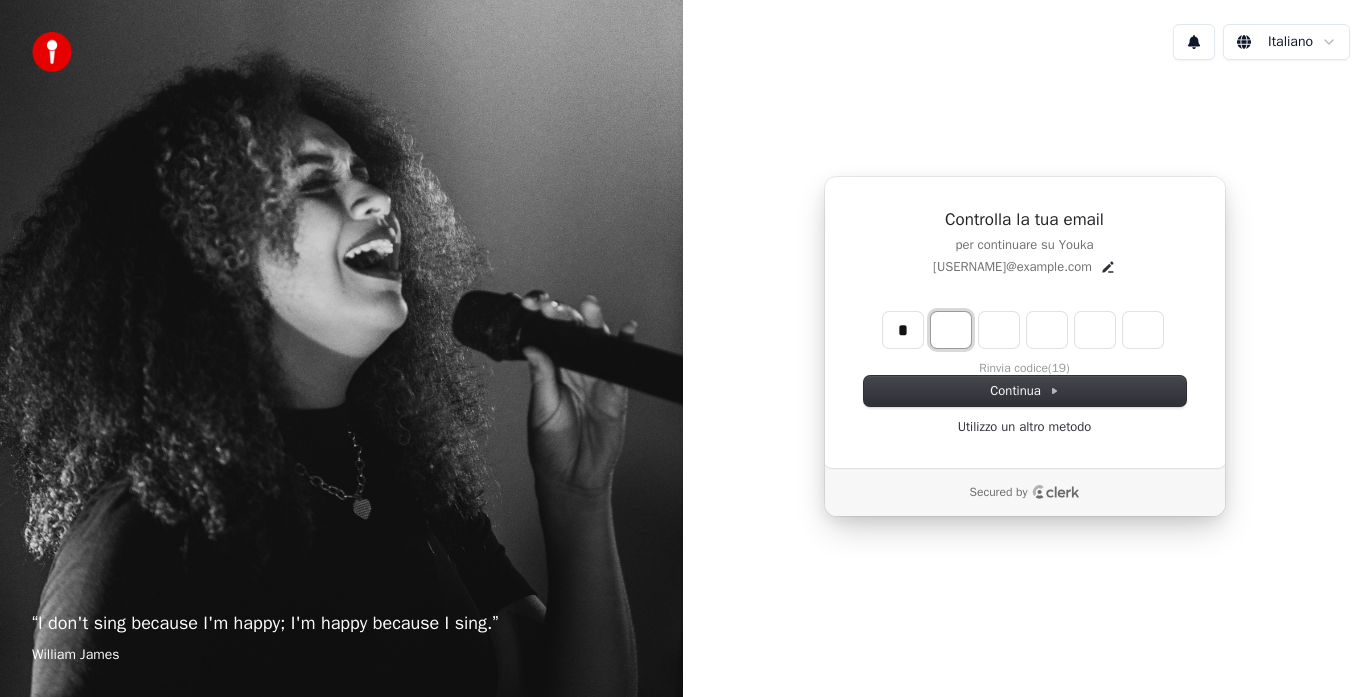type on "*" 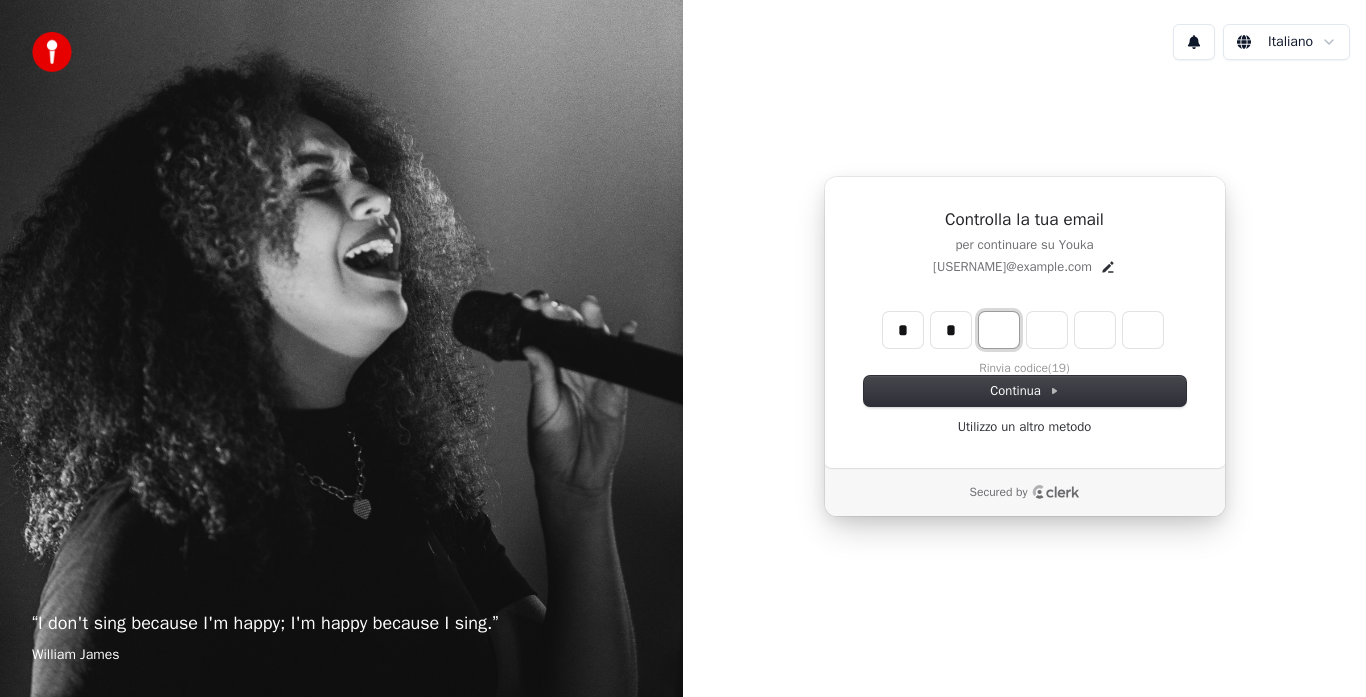 type on "**" 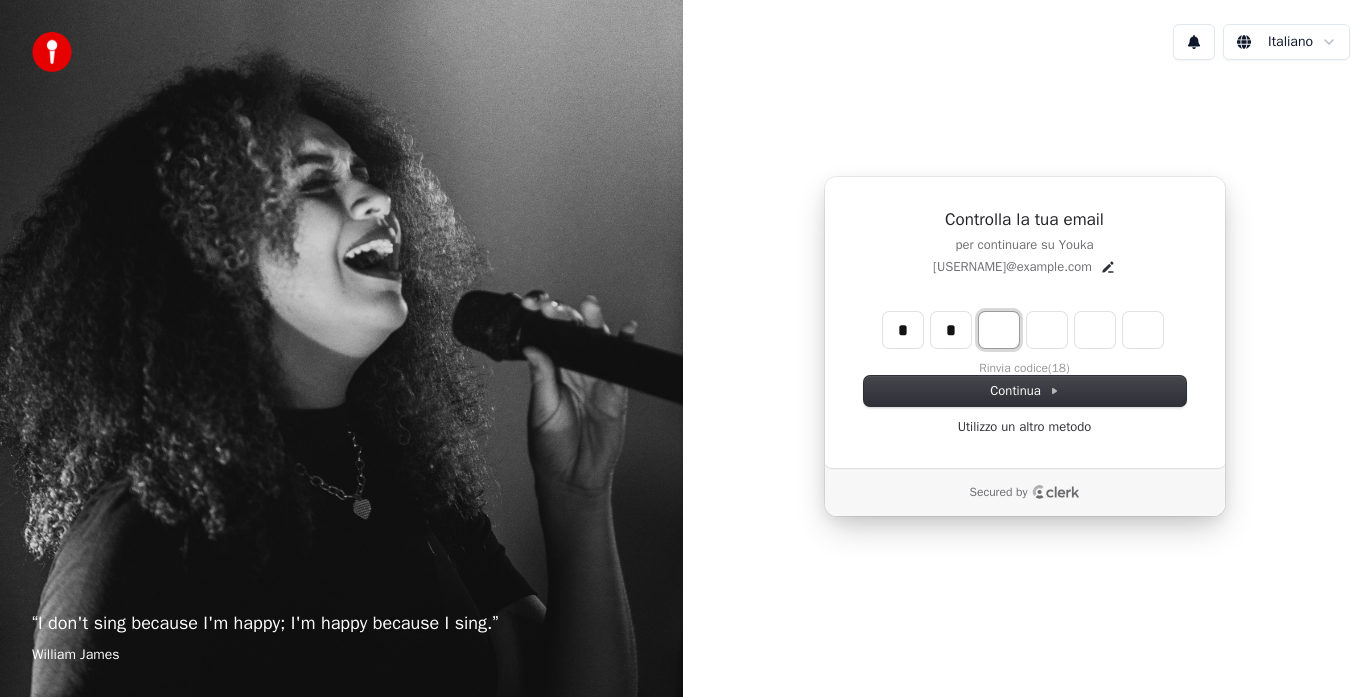 type on "*" 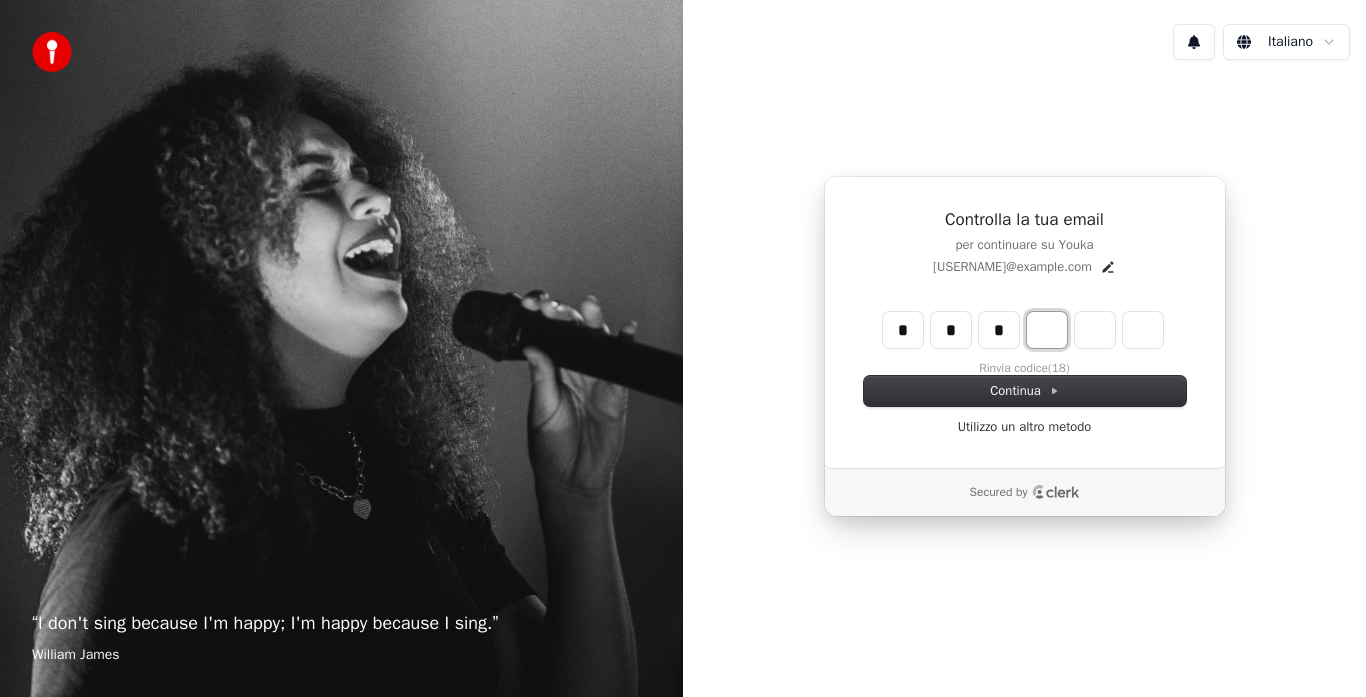 type on "***" 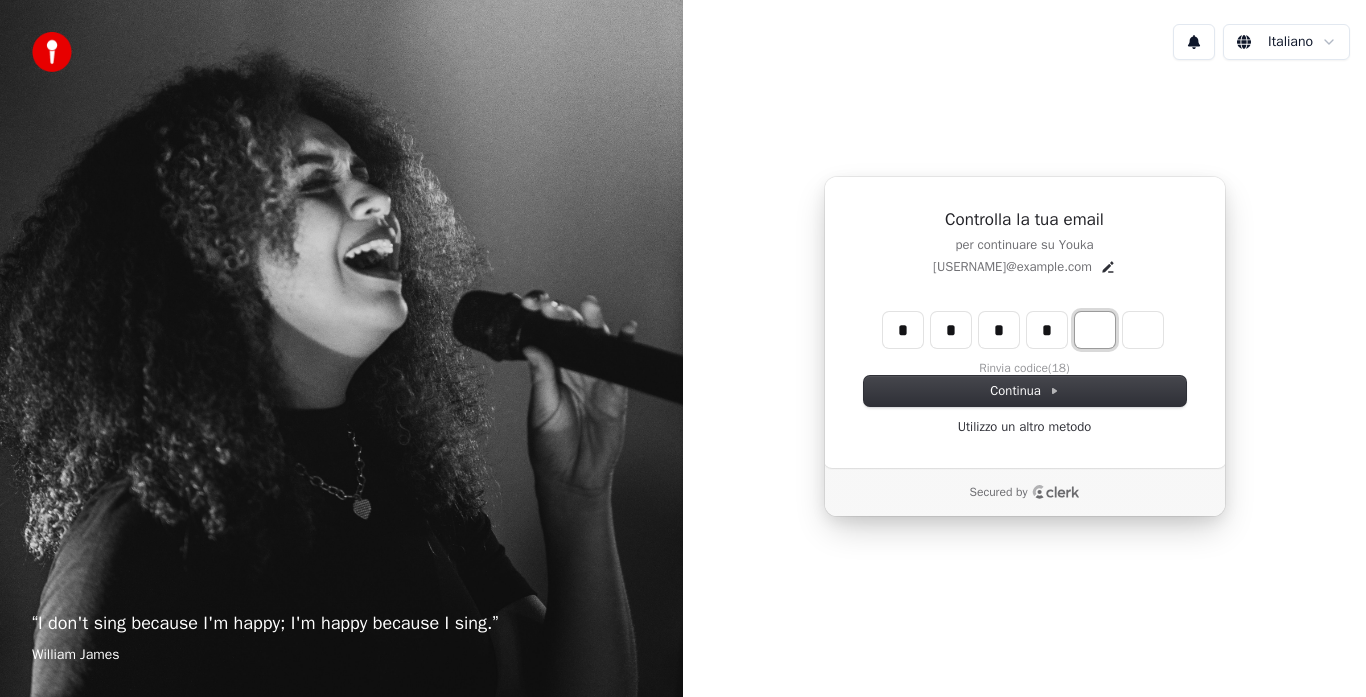 type on "****" 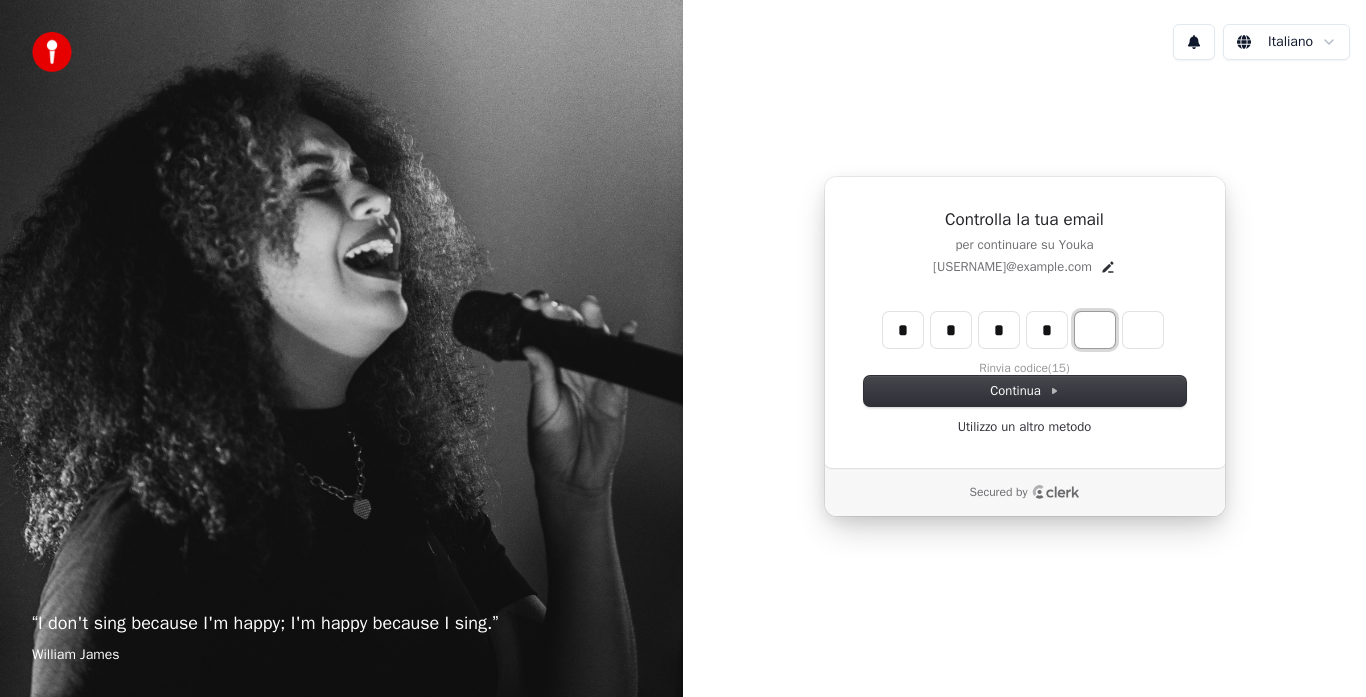 type on "*" 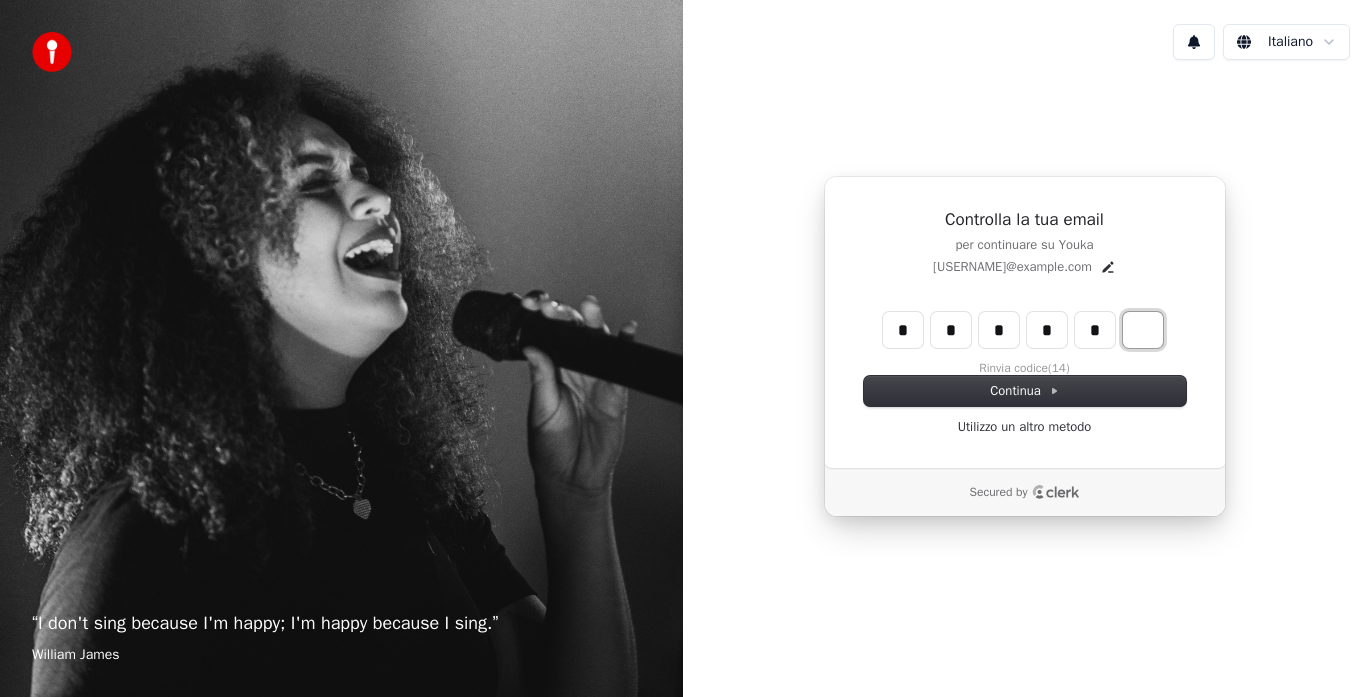 type on "******" 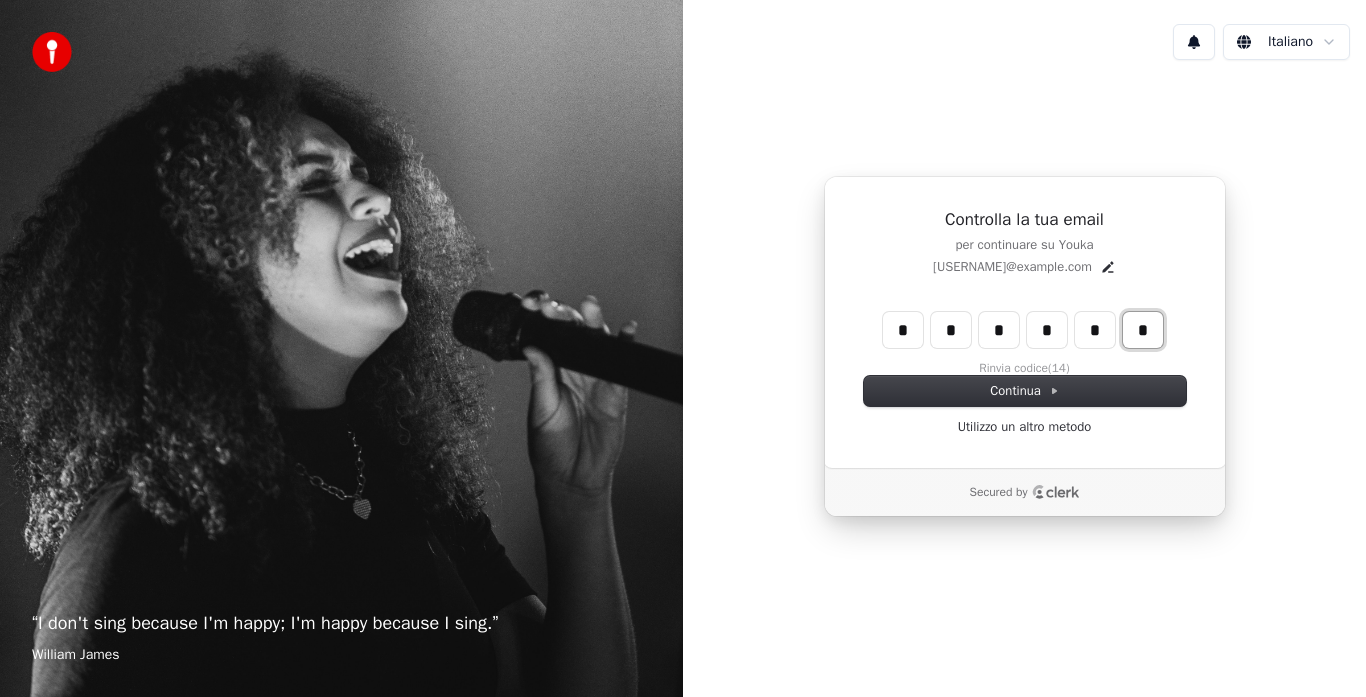 type on "*" 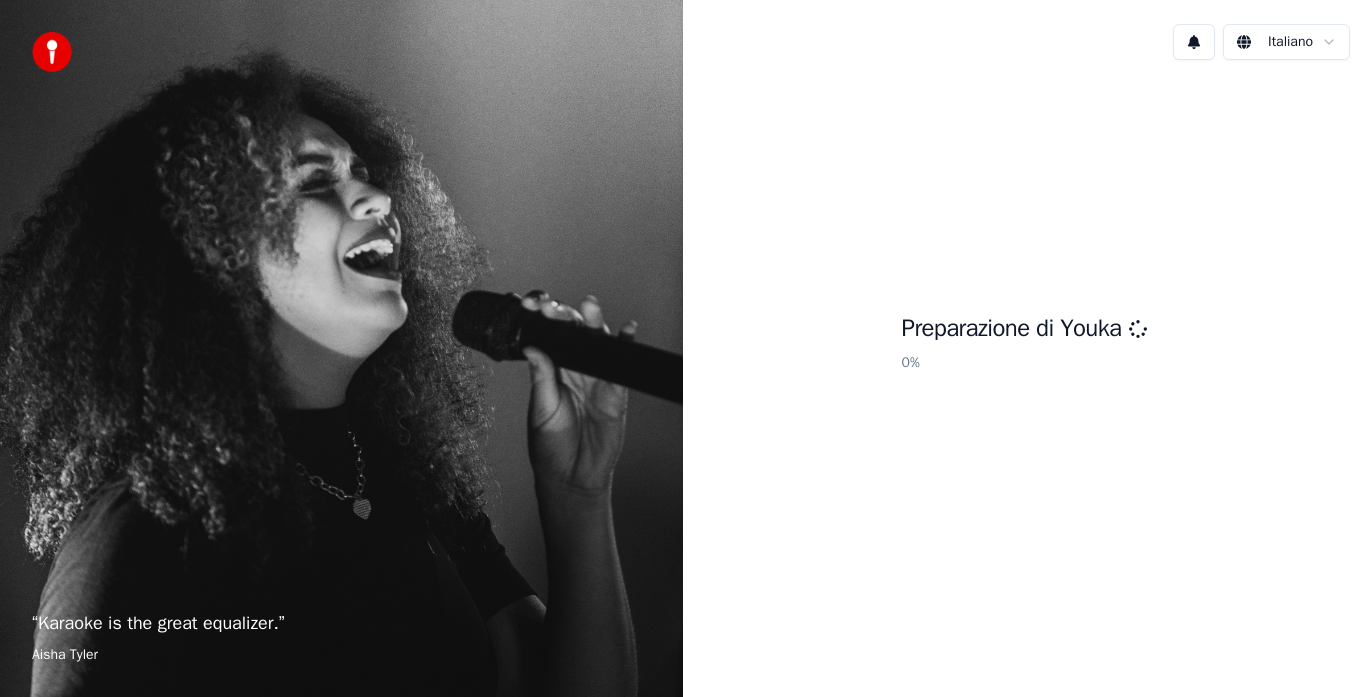 scroll, scrollTop: 0, scrollLeft: 0, axis: both 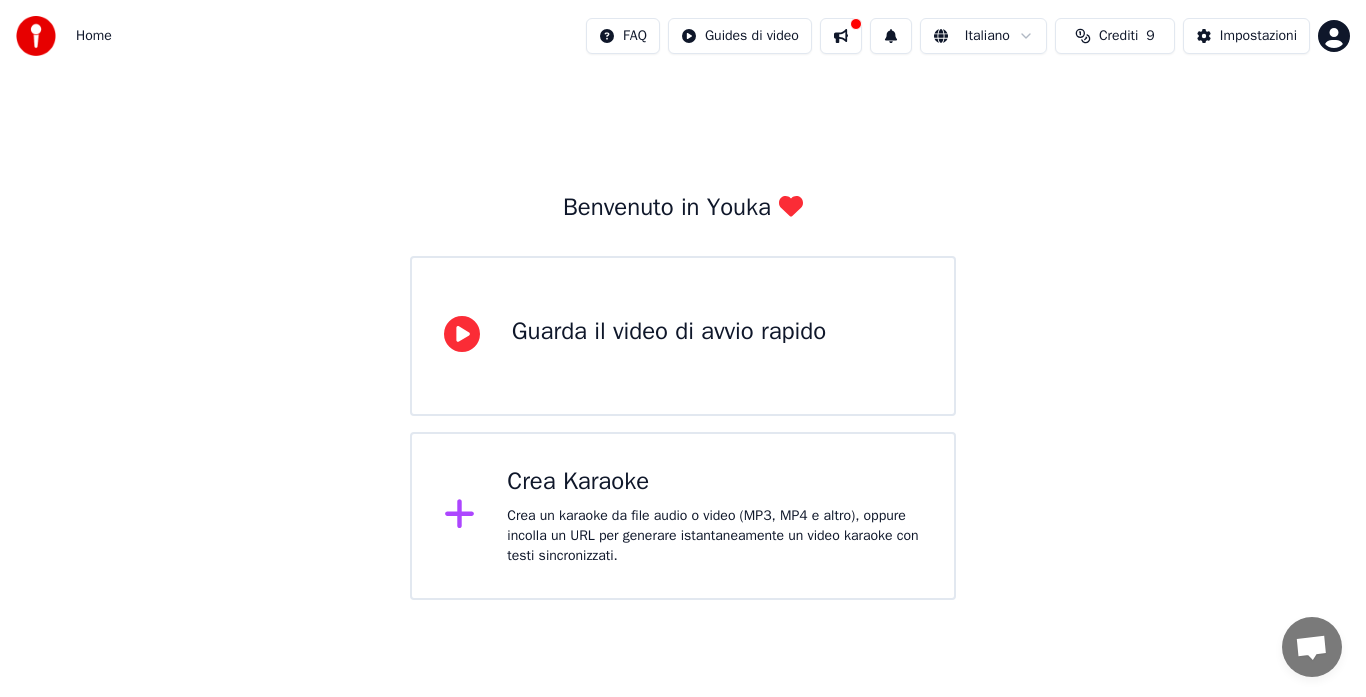 click on "Crea Karaoke" at bounding box center (714, 482) 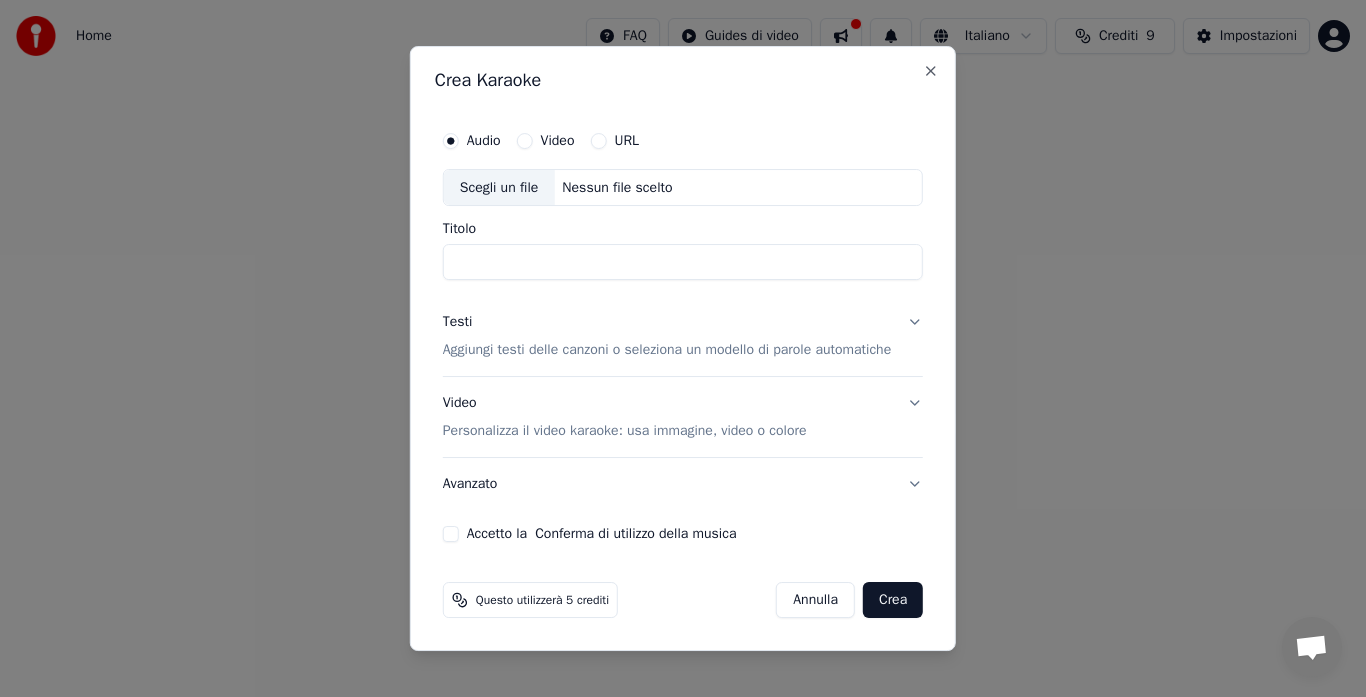 click on "Video" at bounding box center (558, 141) 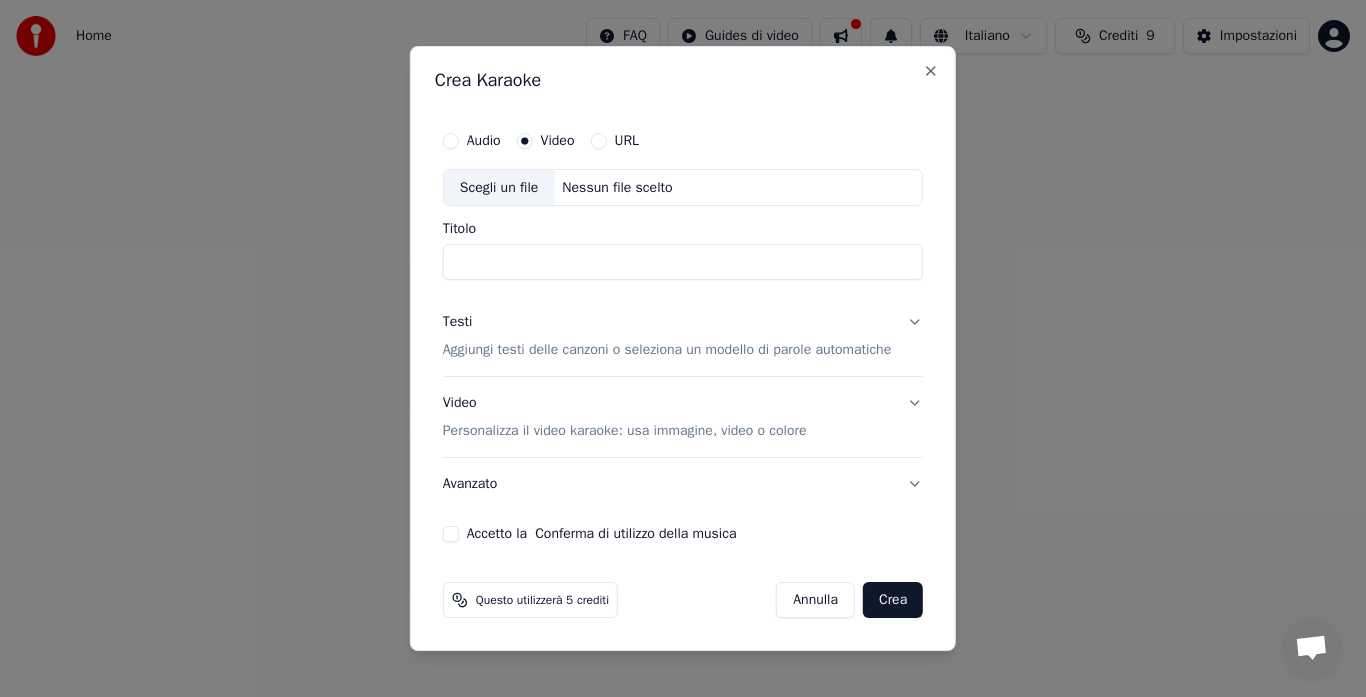 click on "Audio" at bounding box center [484, 141] 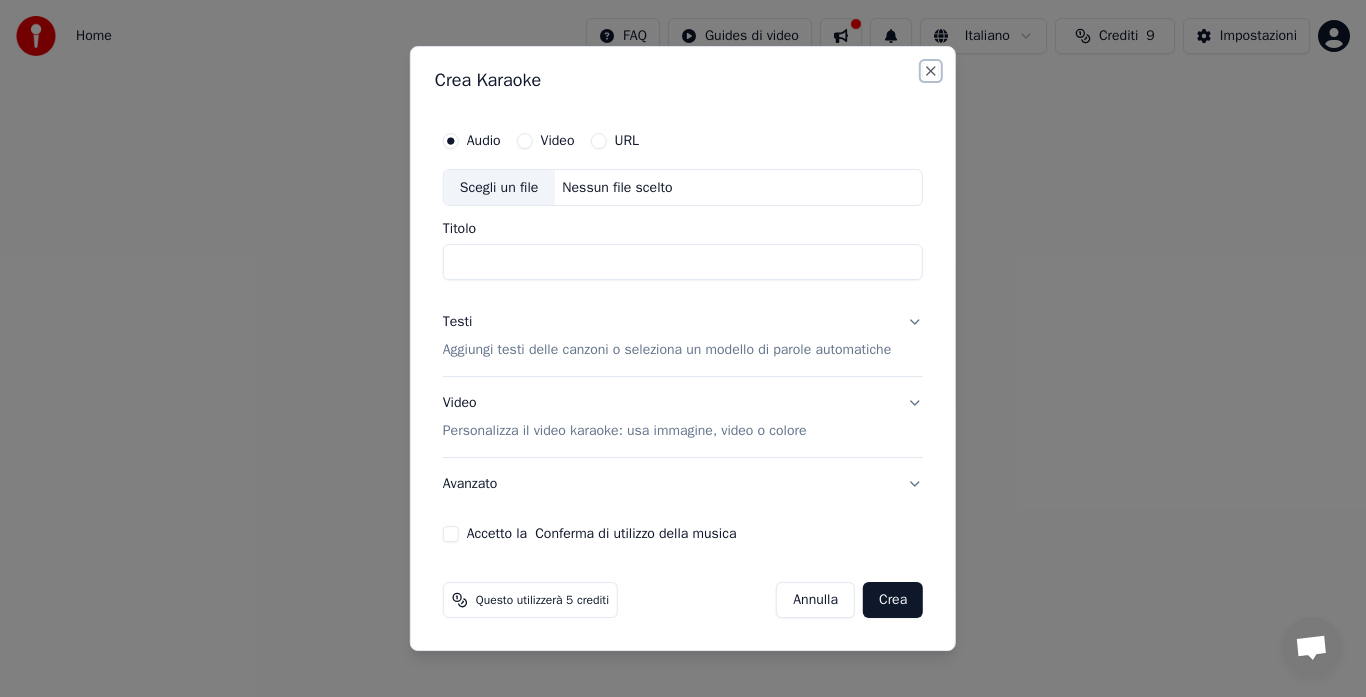 click on "Close" at bounding box center (931, 71) 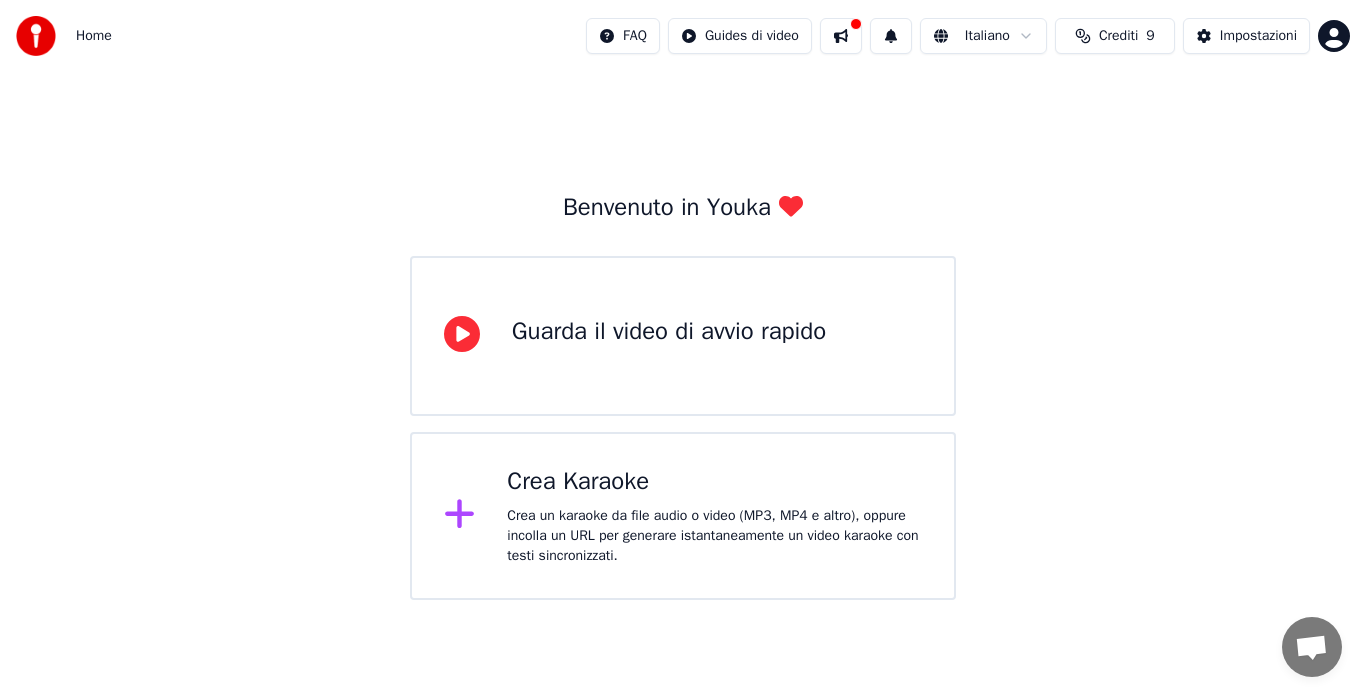 click on "Benvenuto in Youka Guarda il video di avvio rapido Crea Karaoke Crea un karaoke da file audio o video (MP3, MP4 e altro), oppure incolla un URL per generare istantaneamente un video karaoke con testi sincronizzati." at bounding box center [683, 336] 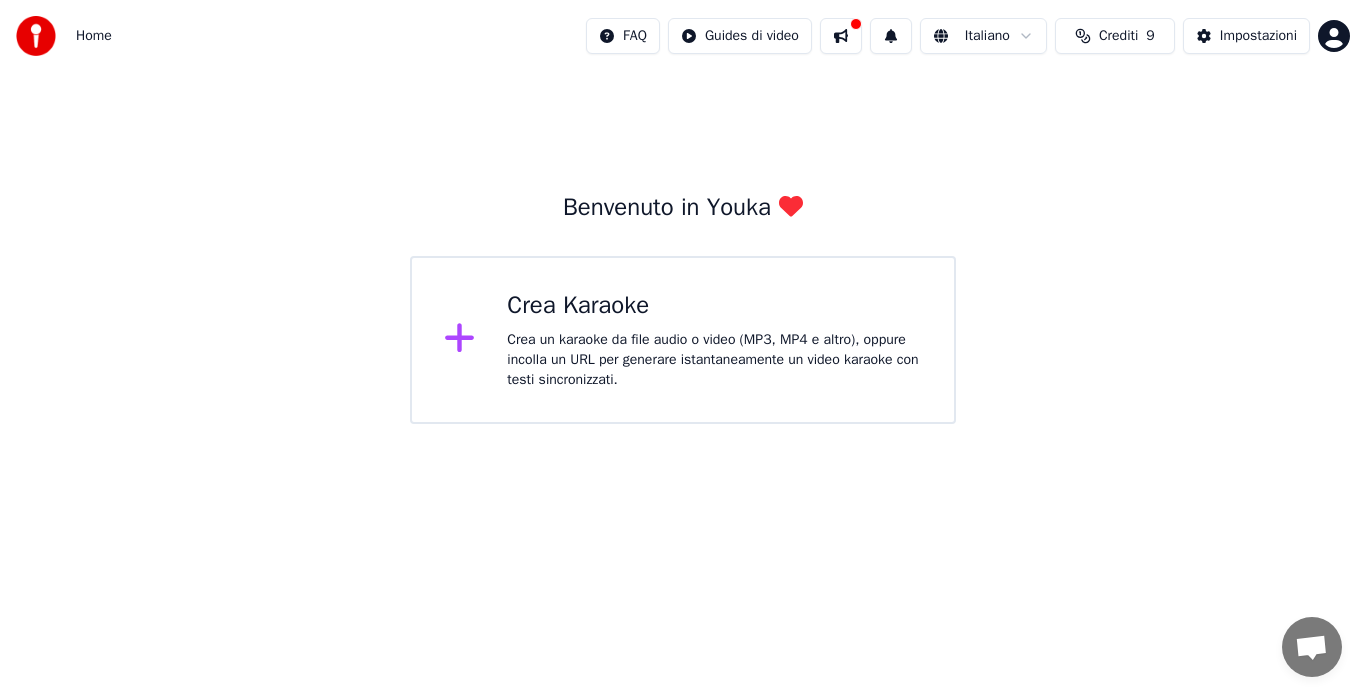 click on "Home FAQ Guides di video Italiano Crediti 9 Impostazioni Benvenuto in Youka Crea Karaoke Crea un karaoke da file audio o video (MP3, MP4 e altro), oppure incolla un URL per generare istantaneamente un video karaoke con testi sincronizzati." at bounding box center (683, 212) 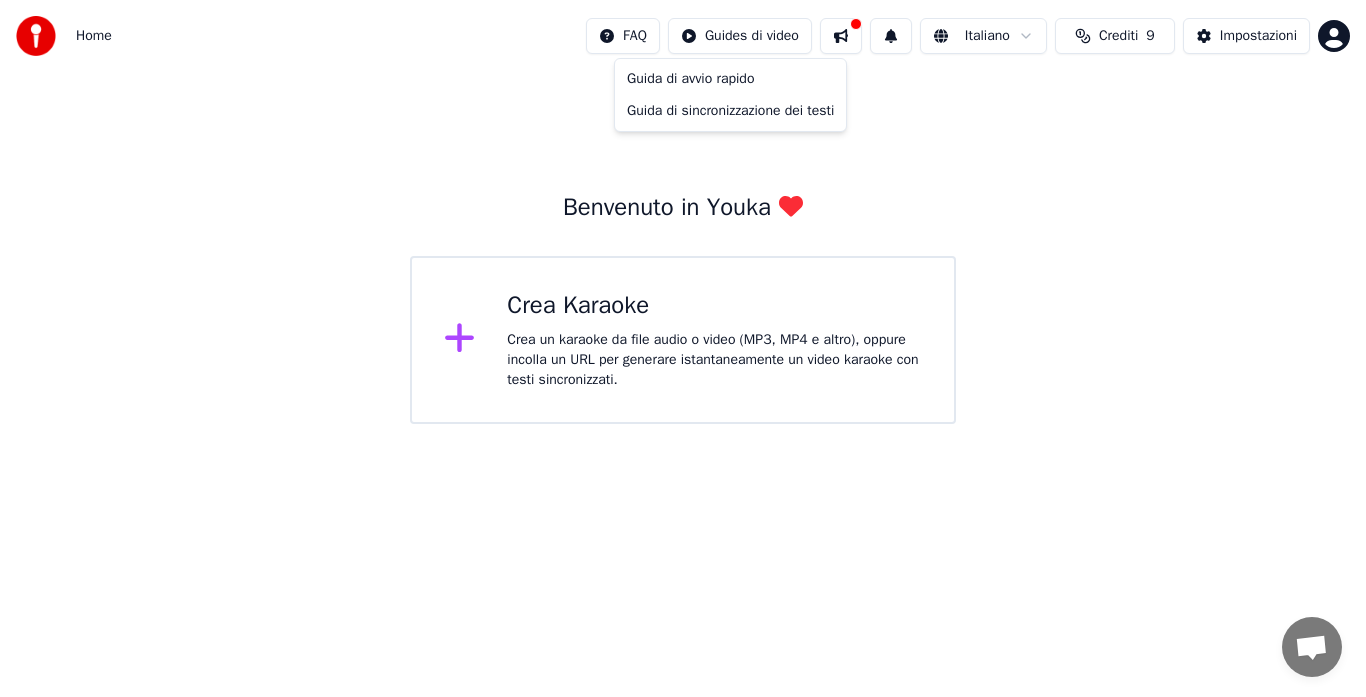 click on "Home FAQ Guides di video Italiano Crediti 9 Impostazioni Benvenuto in Youka Crea Karaoke Crea un karaoke da file audio o video (MP3, MP4 e altro), oppure incolla un URL per generare istantaneamente un video karaoke con testi sincronizzati. Guida di avvio rapido Guida di sincronizzazione dei testi" at bounding box center (683, 212) 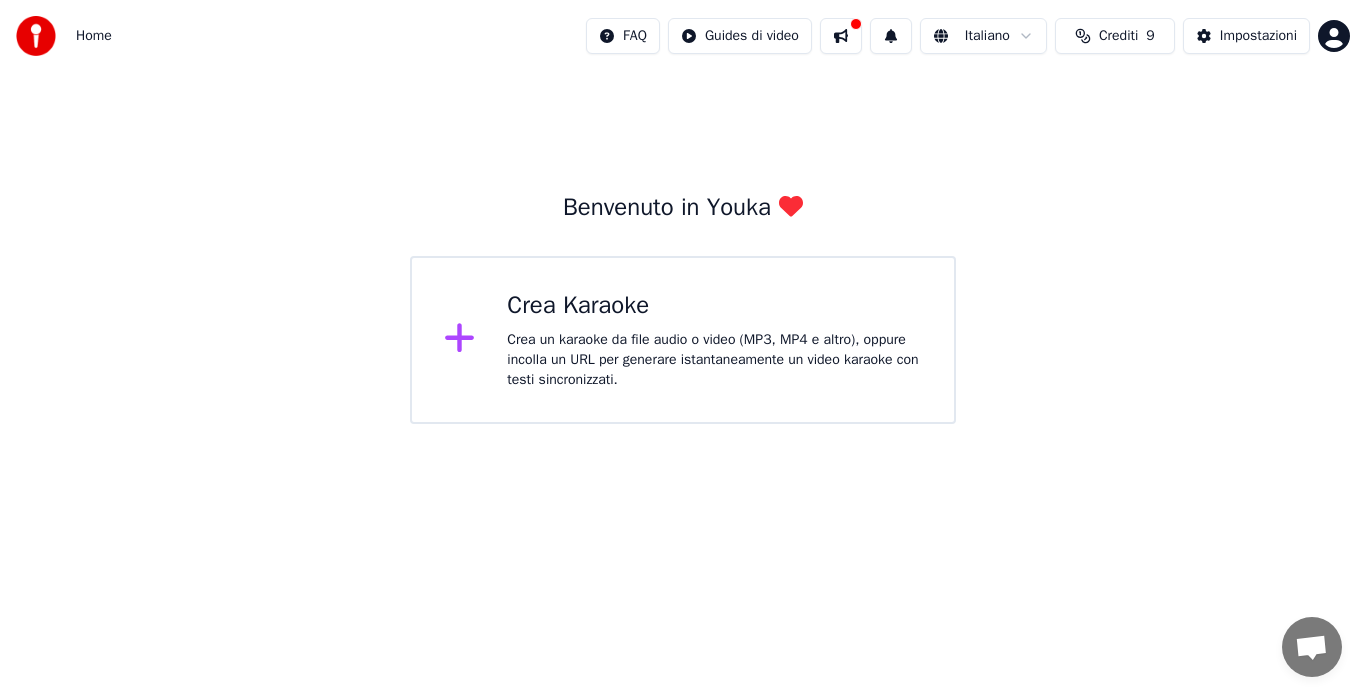 click at bounding box center [841, 36] 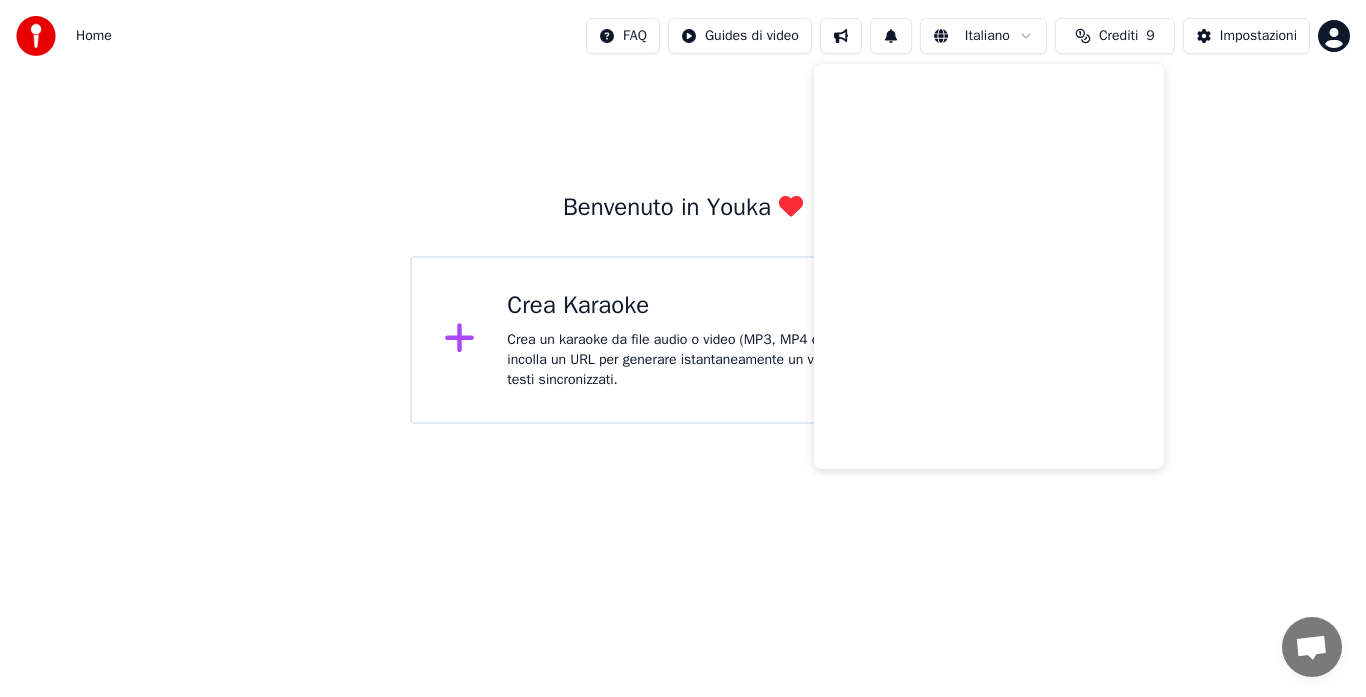 click on "Home FAQ Guides di video Italiano Crediti 9 Impostazioni Benvenuto in Youka Crea Karaoke Crea un karaoke da file audio o video (MP3, MP4 e altro), oppure incolla un URL per generare istantaneamente un video karaoke con testi sincronizzati." at bounding box center (683, 212) 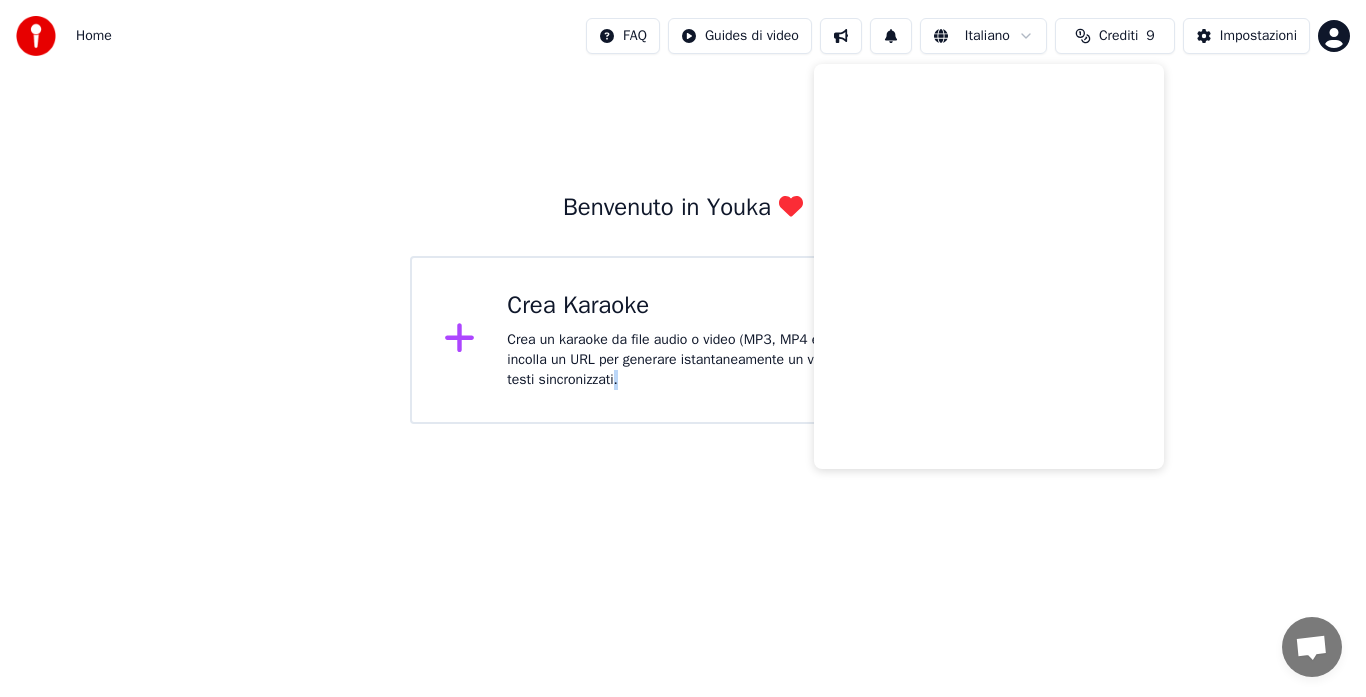 click on "Benvenuto in Youka Crea Karaoke Crea un karaoke da file audio o video (MP3, MP4 e altro), oppure incolla un URL per generare istantaneamente un video karaoke con testi sincronizzati." at bounding box center (683, 248) 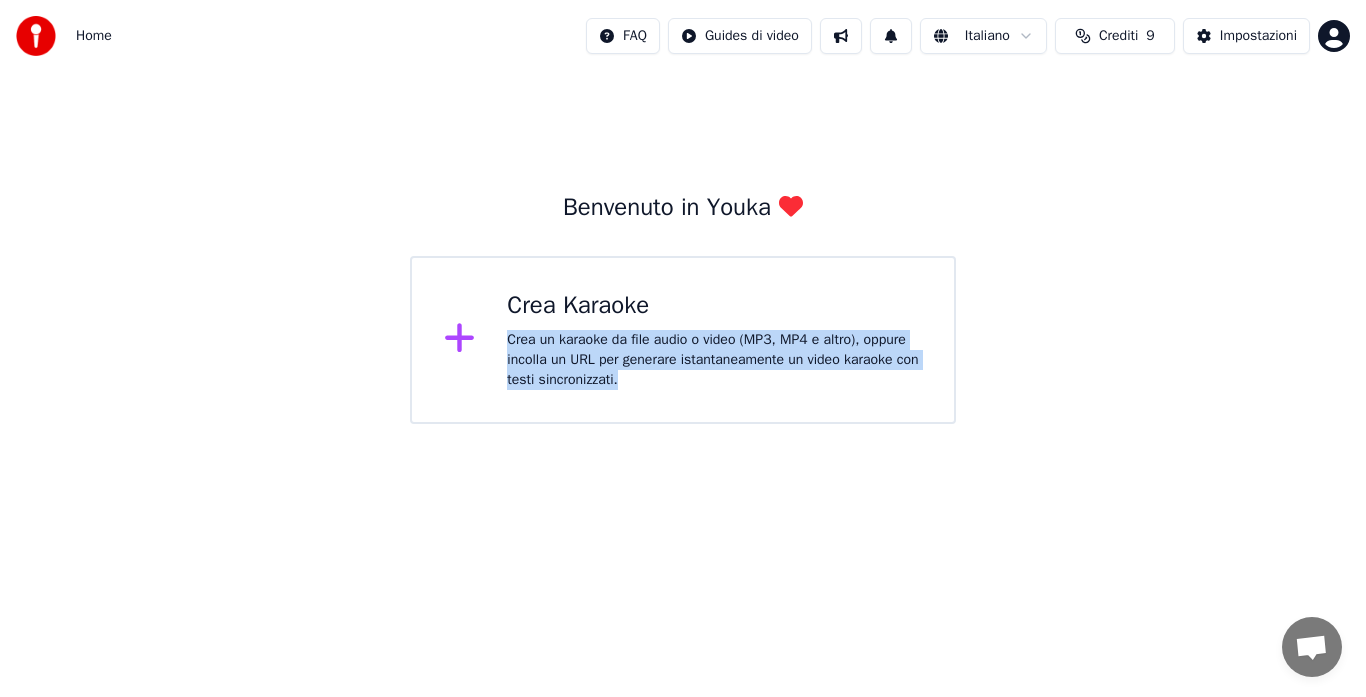 click on "Benvenuto in Youka Crea Karaoke Crea un karaoke da file audio o video (MP3, MP4 e altro), oppure incolla un URL per generare istantaneamente un video karaoke con testi sincronizzati." at bounding box center [683, 248] 